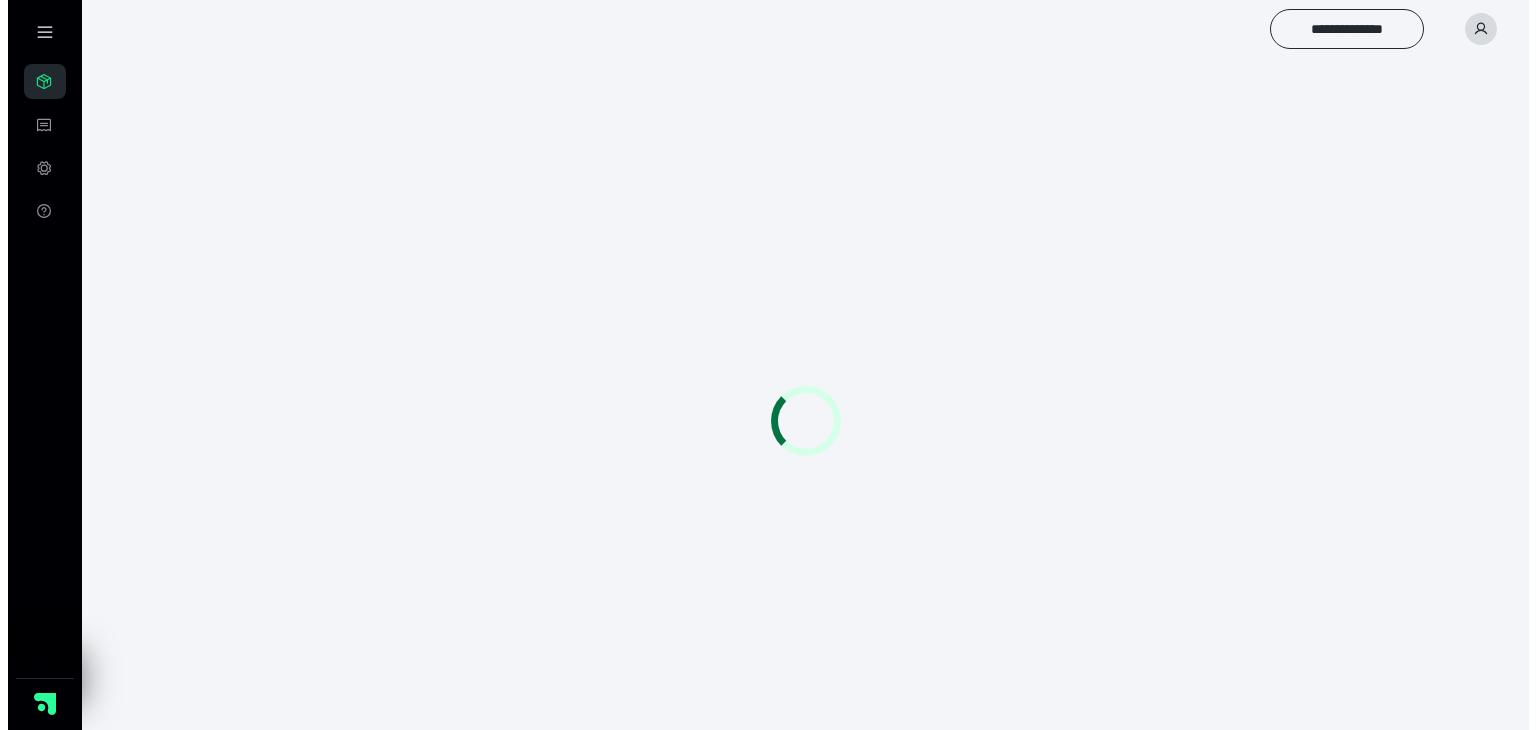 scroll, scrollTop: 0, scrollLeft: 0, axis: both 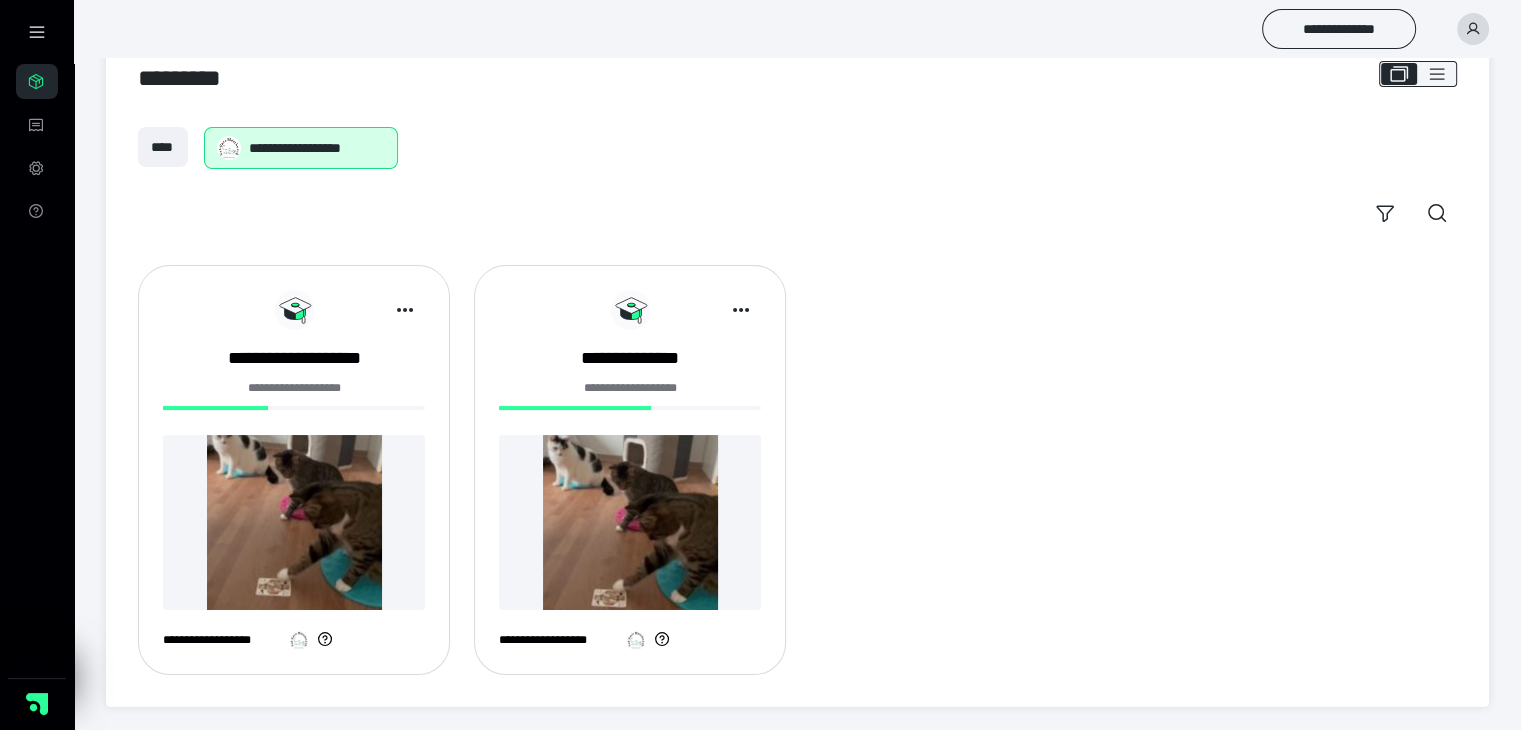 drag, startPoint x: 677, startPoint y: 159, endPoint x: 545, endPoint y: 168, distance: 132.30646 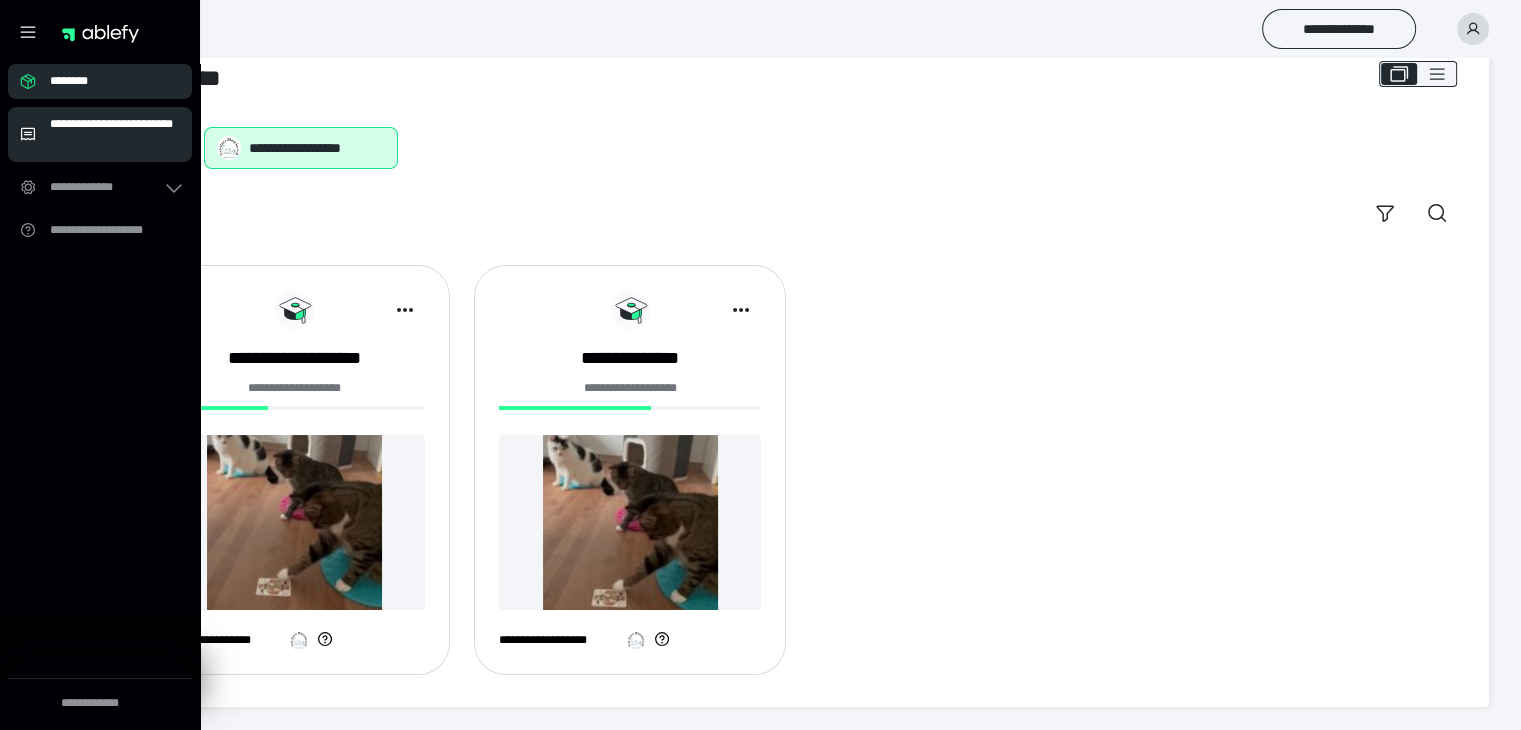 click on "**********" at bounding box center (115, 134) 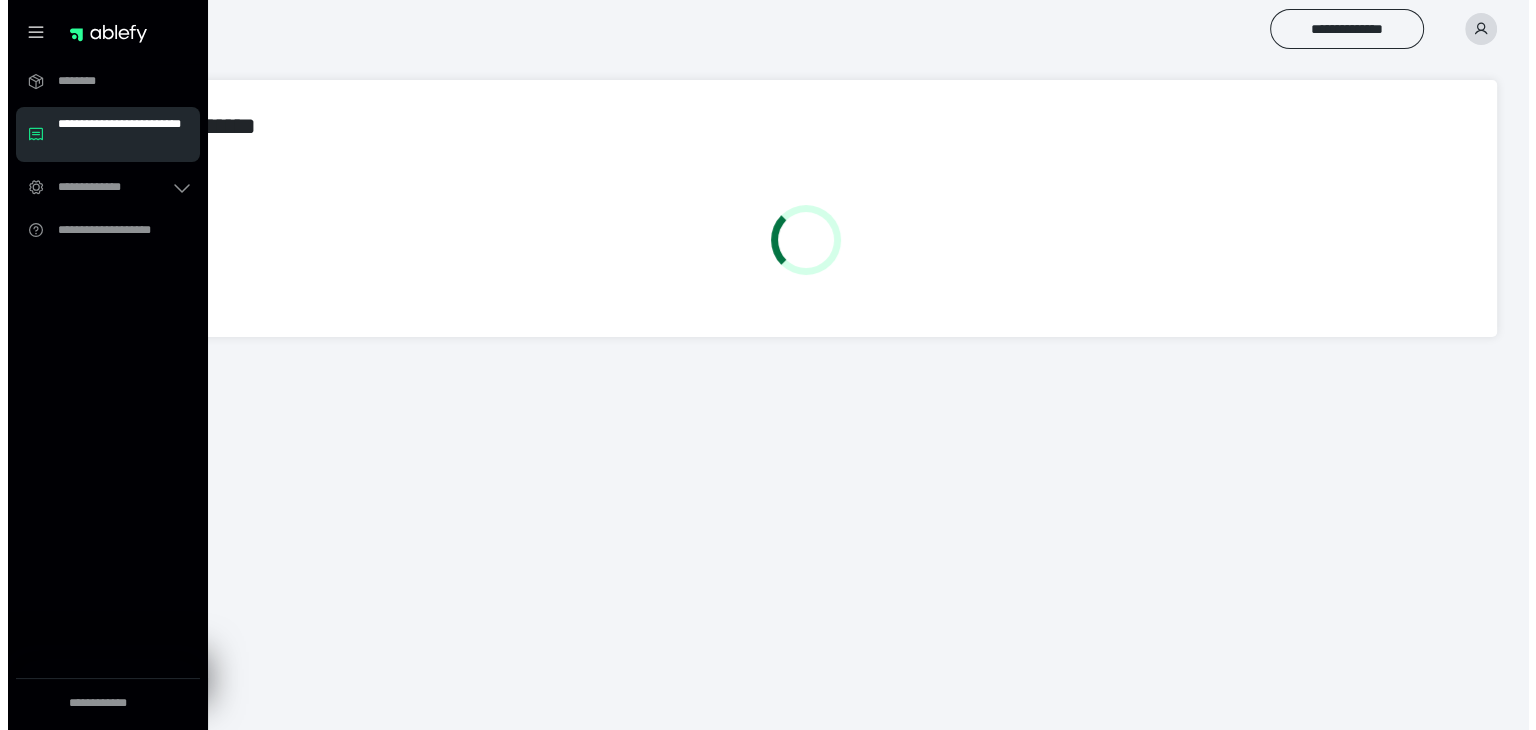 scroll, scrollTop: 0, scrollLeft: 0, axis: both 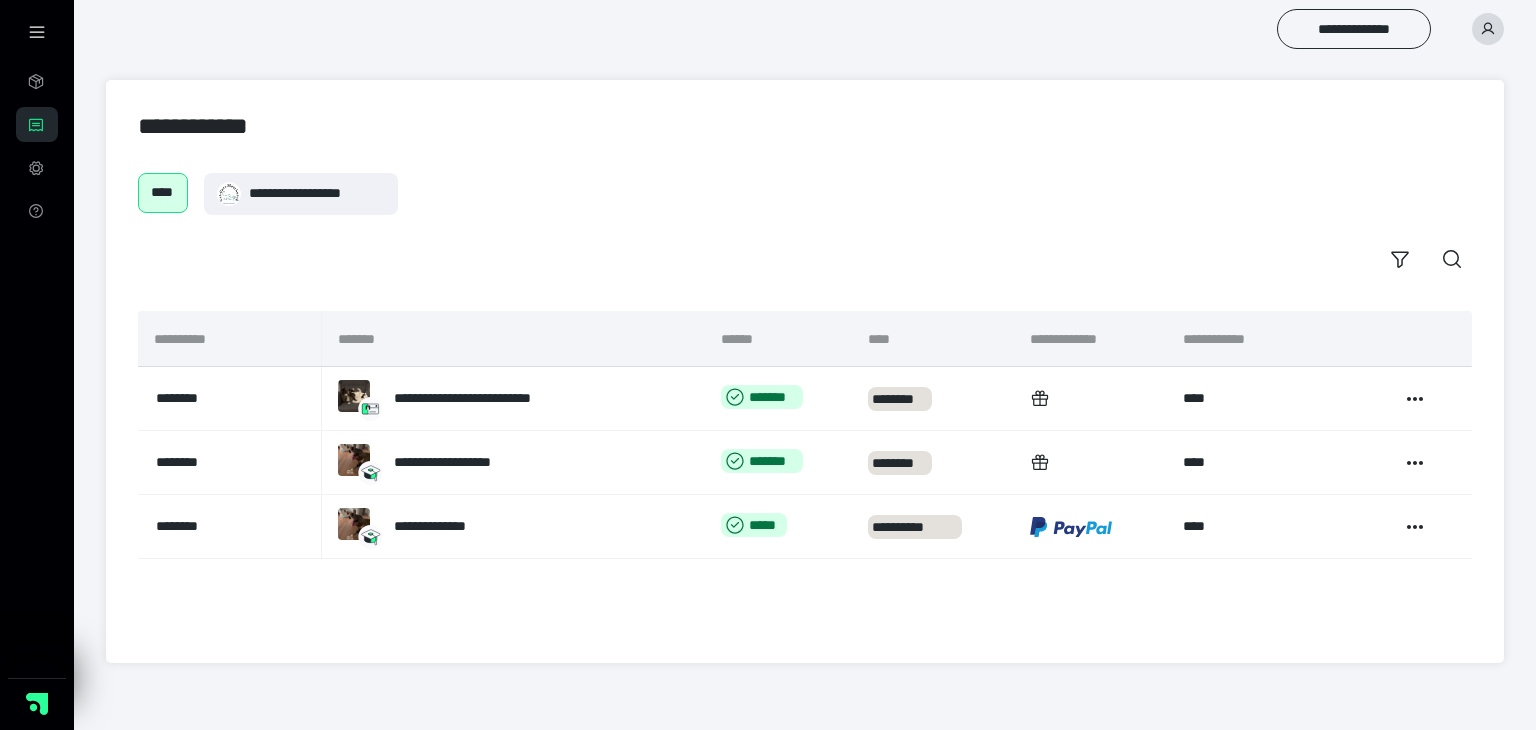 click on "**********" at bounding box center [805, 194] 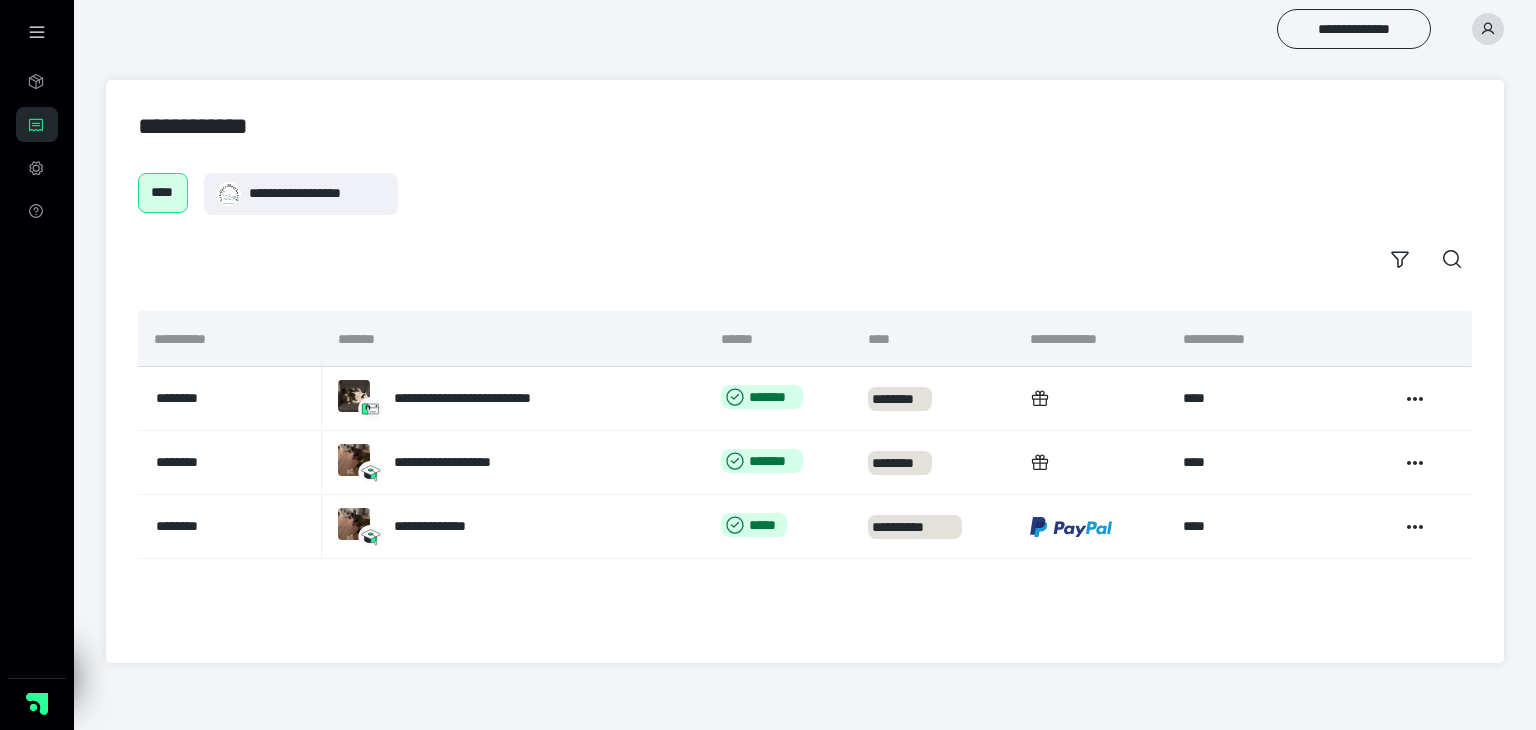 click on "**********" at bounding box center [805, 194] 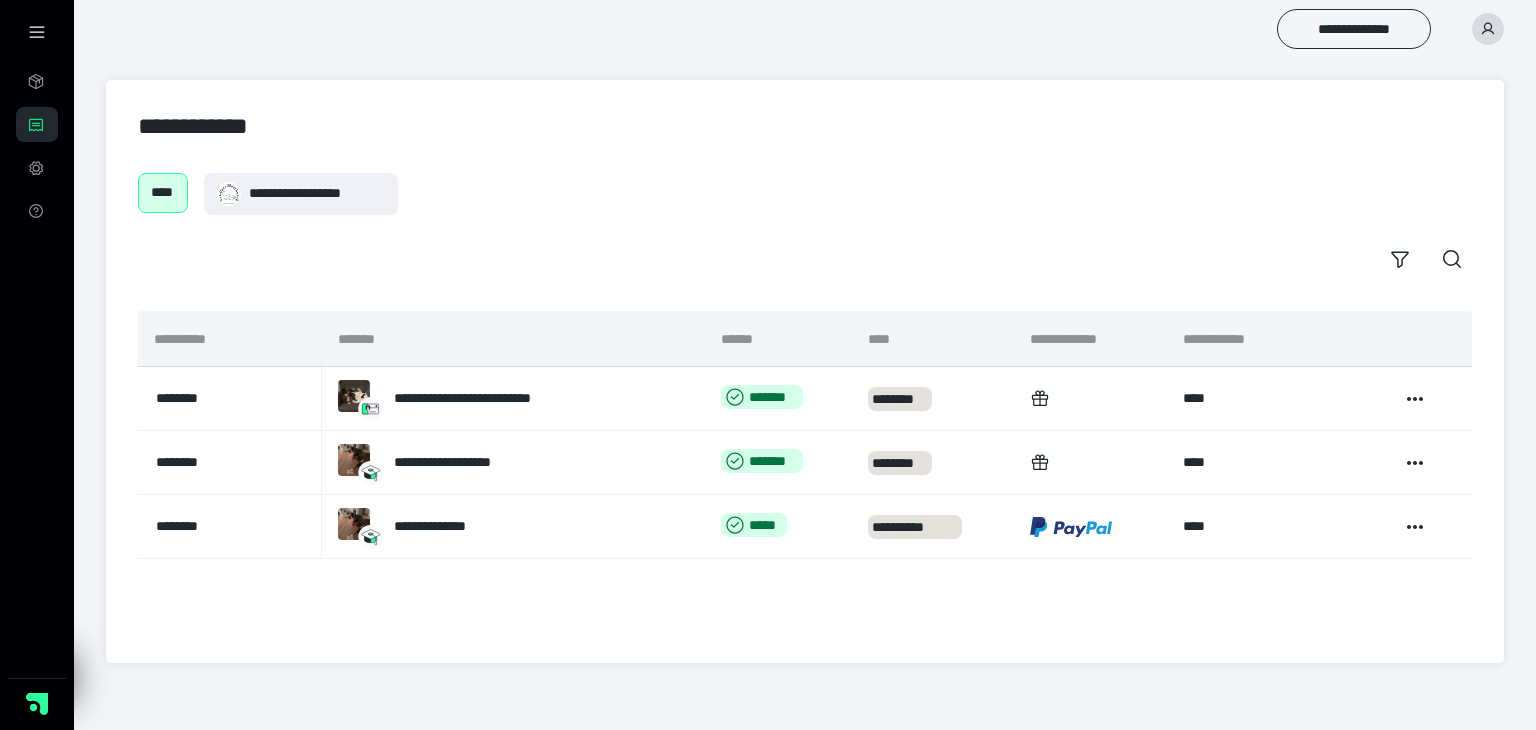 click on "****" at bounding box center [163, 192] 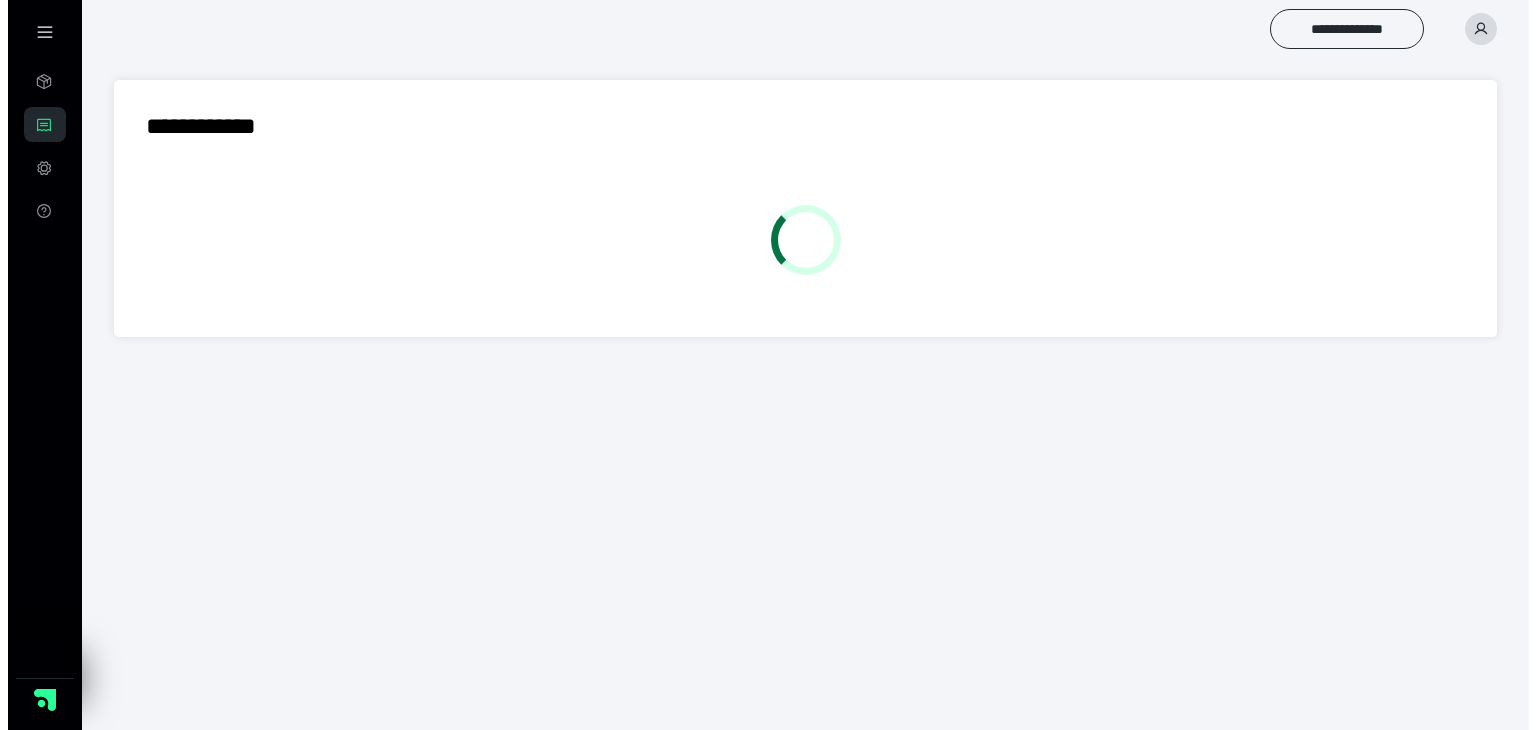 scroll, scrollTop: 0, scrollLeft: 0, axis: both 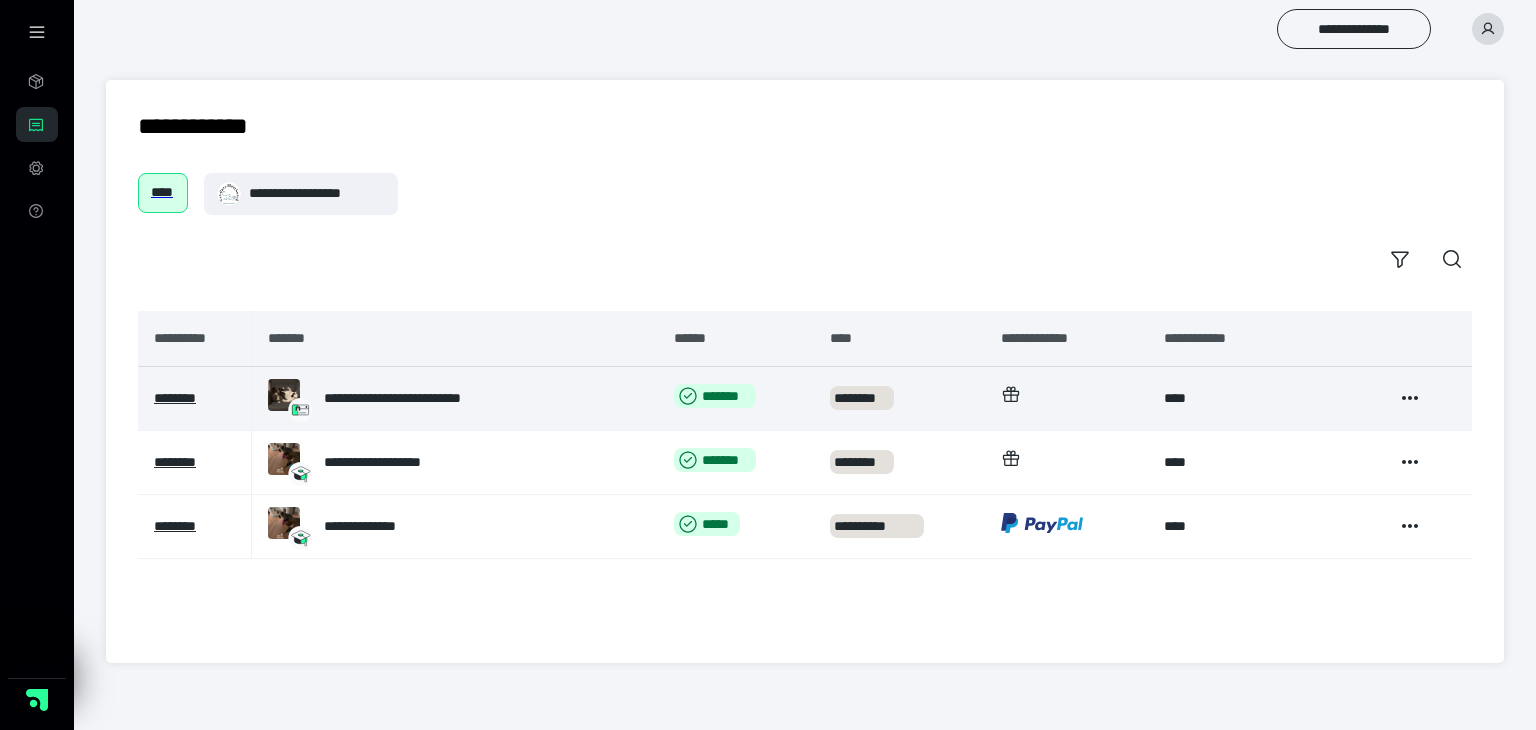 click on "**********" at bounding box center [428, 398] 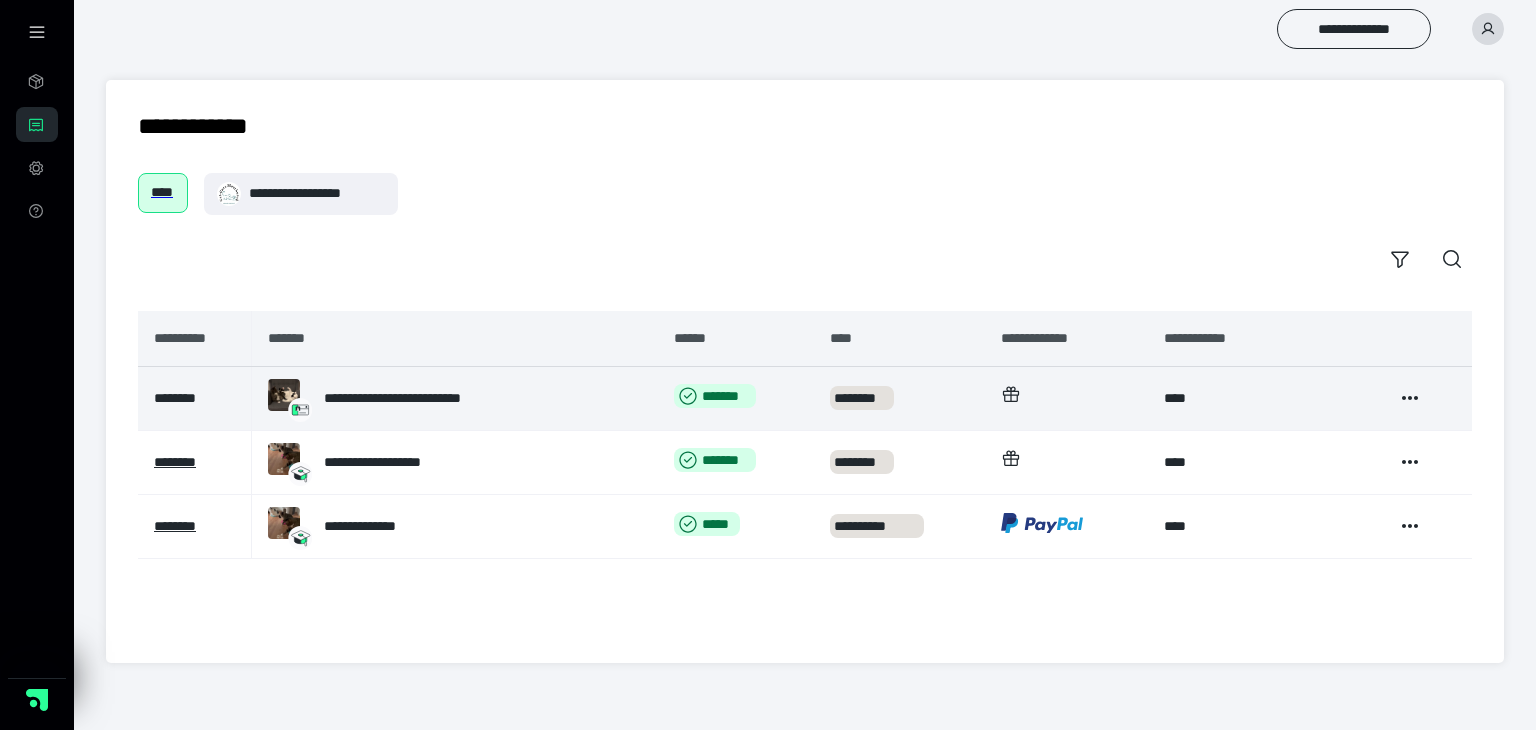 click on "********" at bounding box center (175, 398) 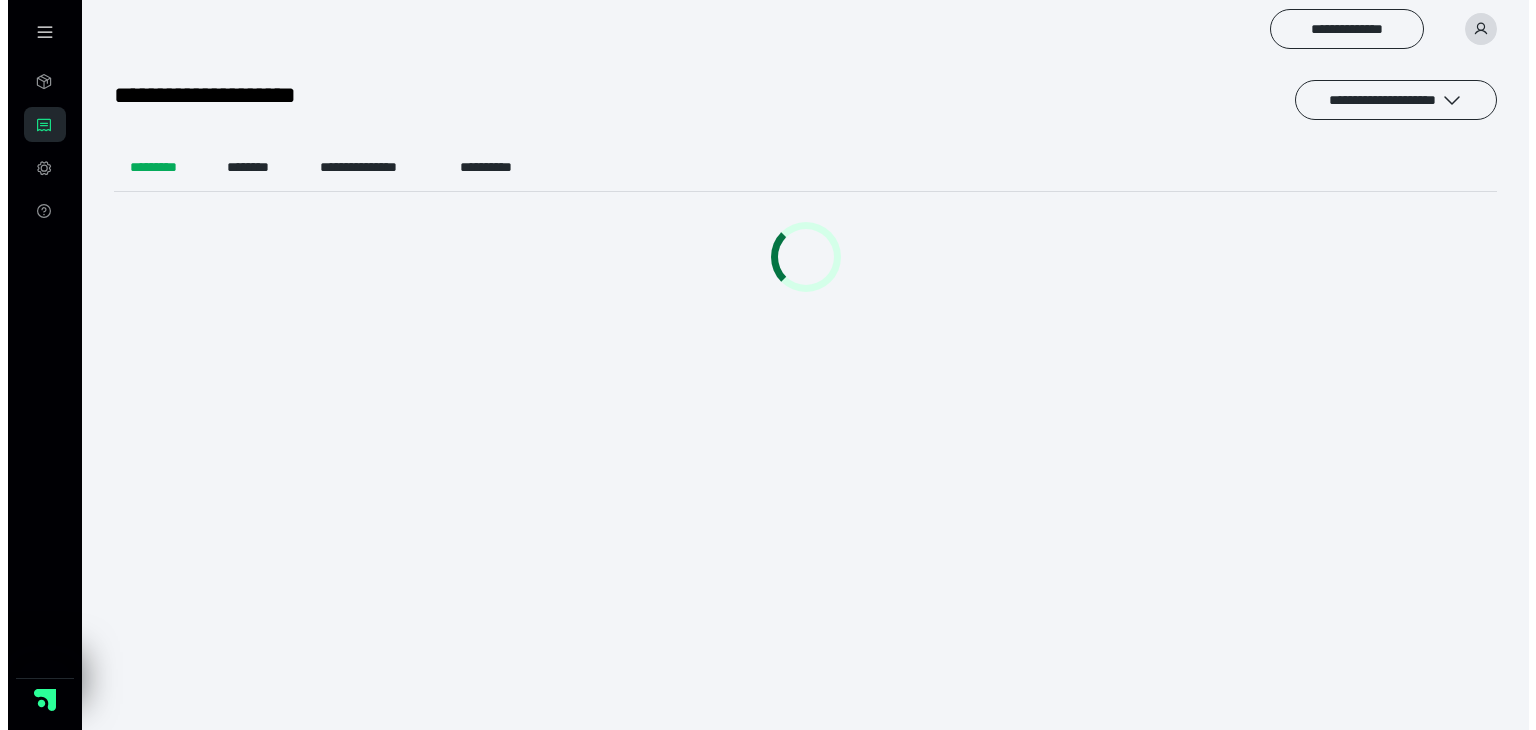 scroll, scrollTop: 0, scrollLeft: 0, axis: both 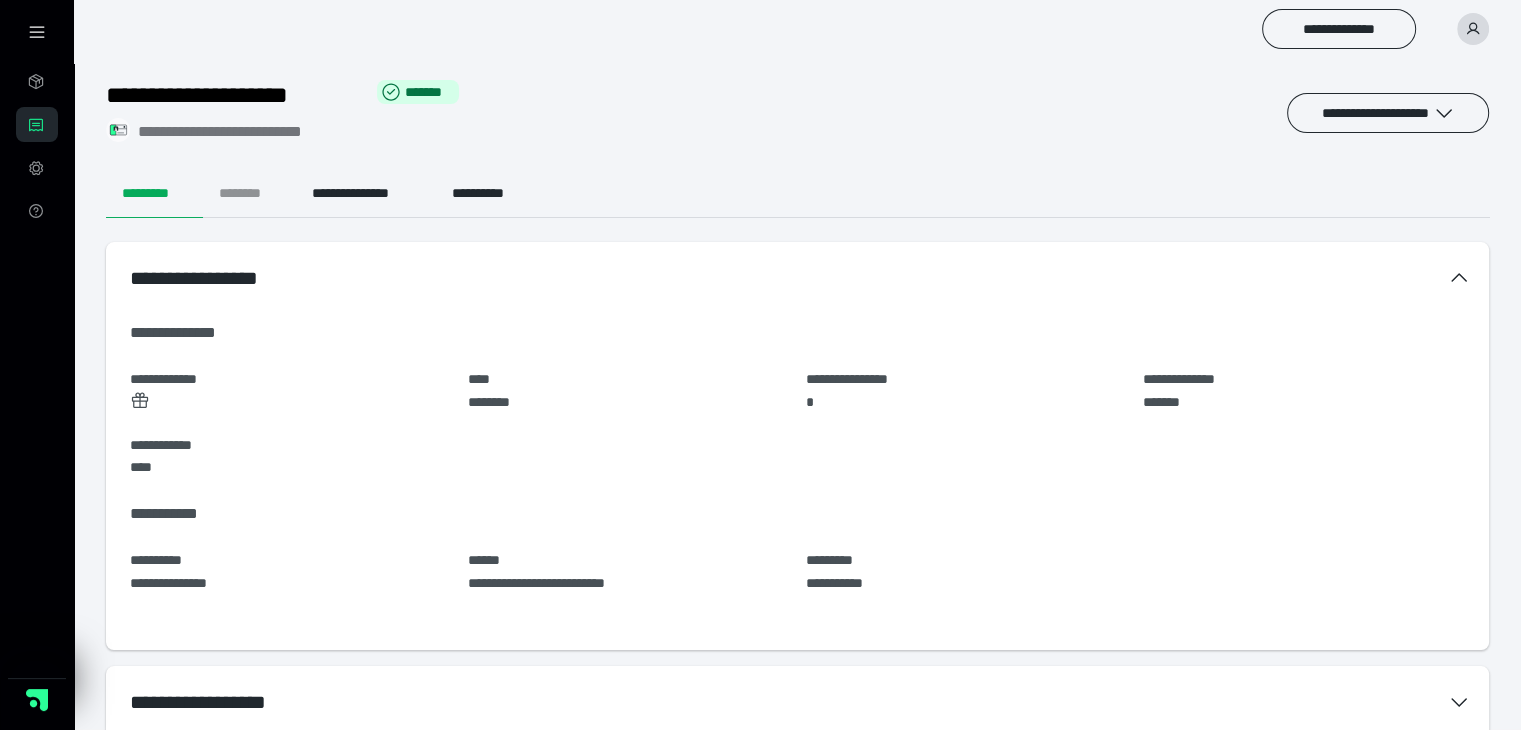 click on "********" at bounding box center (249, 194) 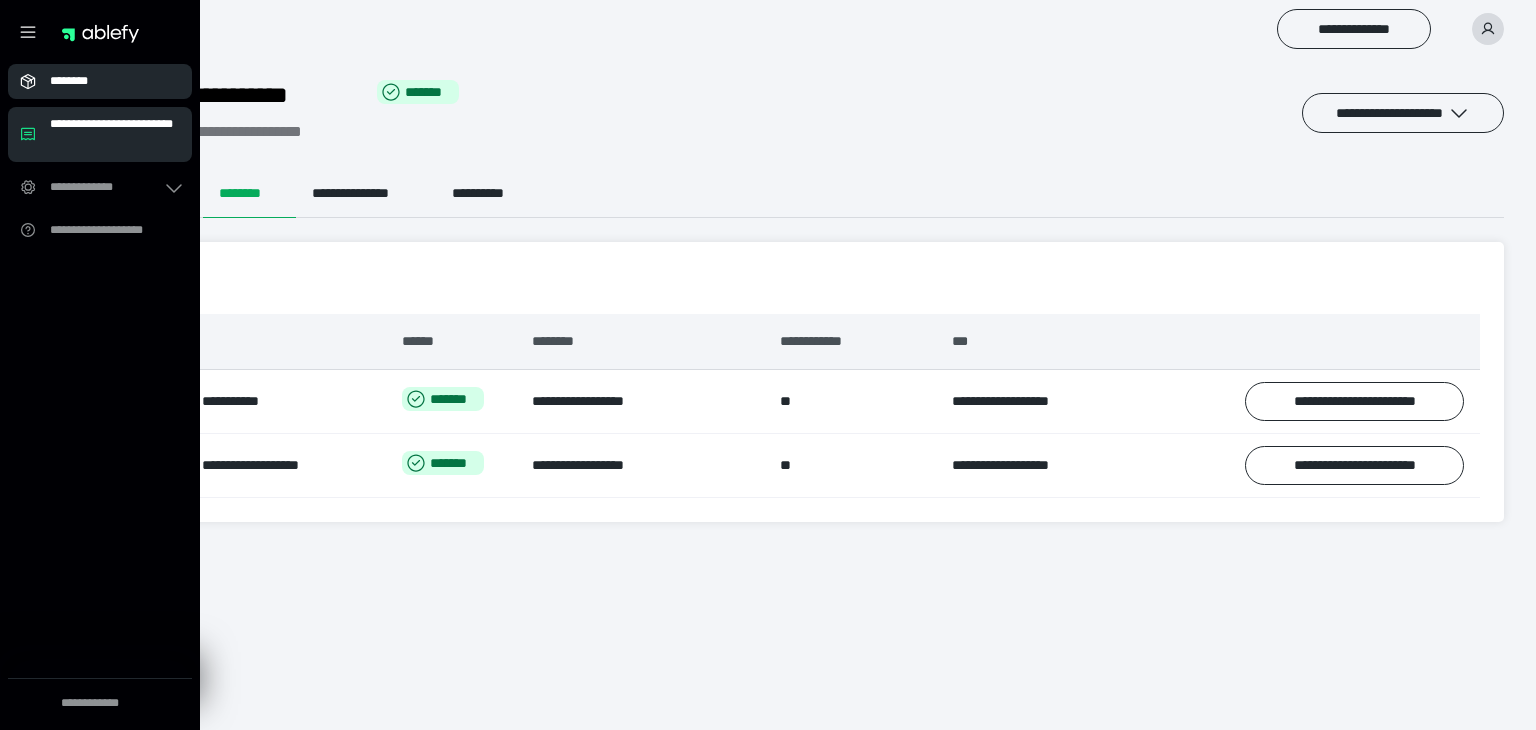 click 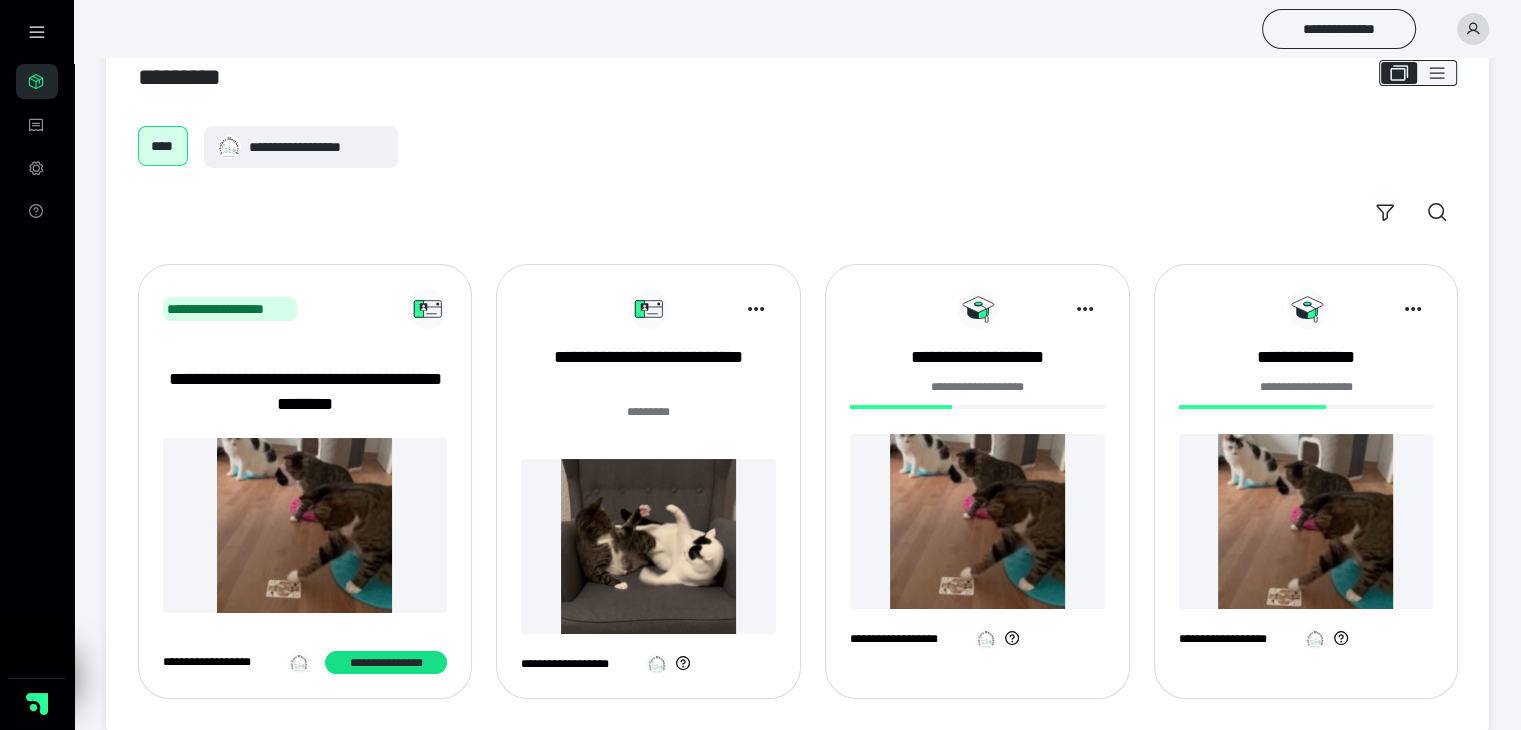 scroll, scrollTop: 76, scrollLeft: 0, axis: vertical 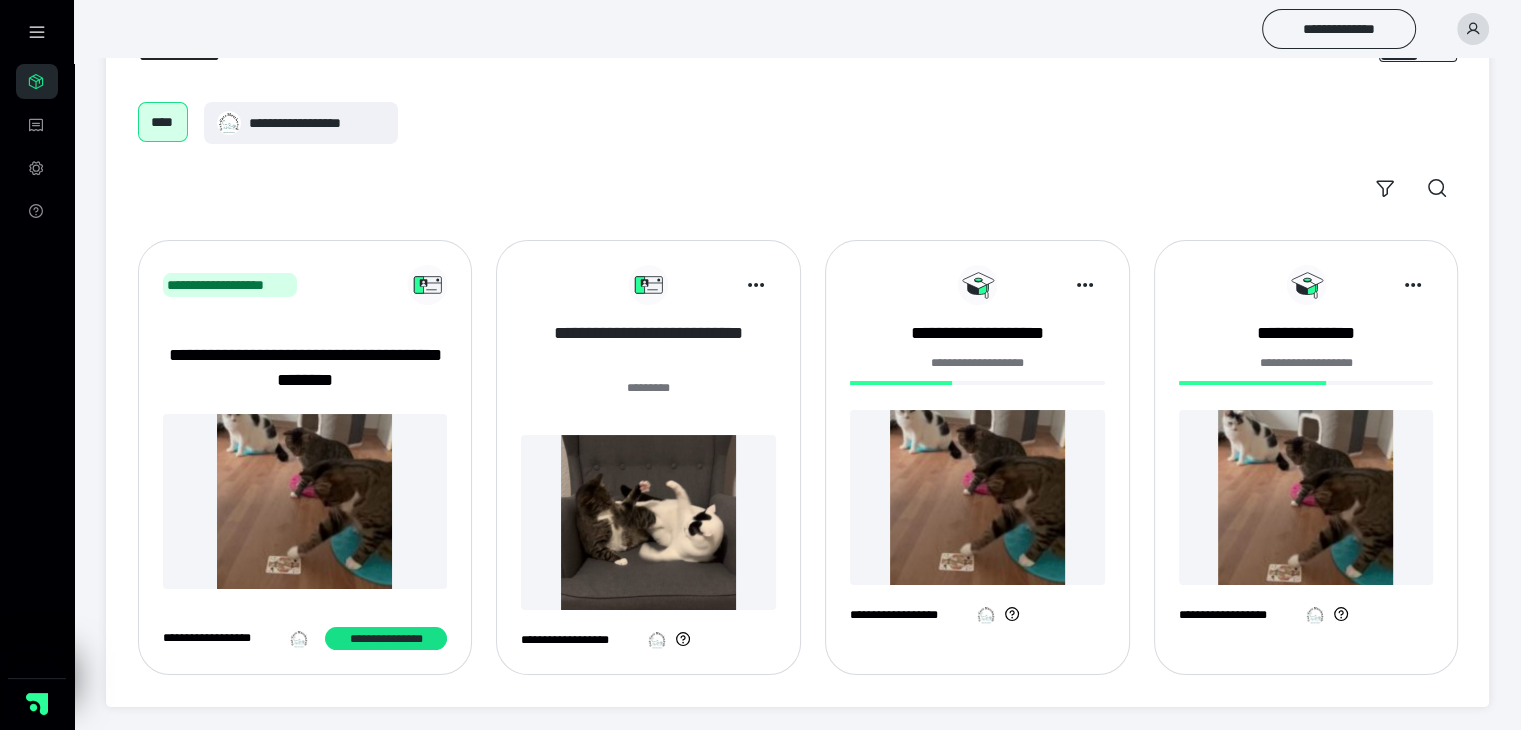 click on "**********" at bounding box center (648, 346) 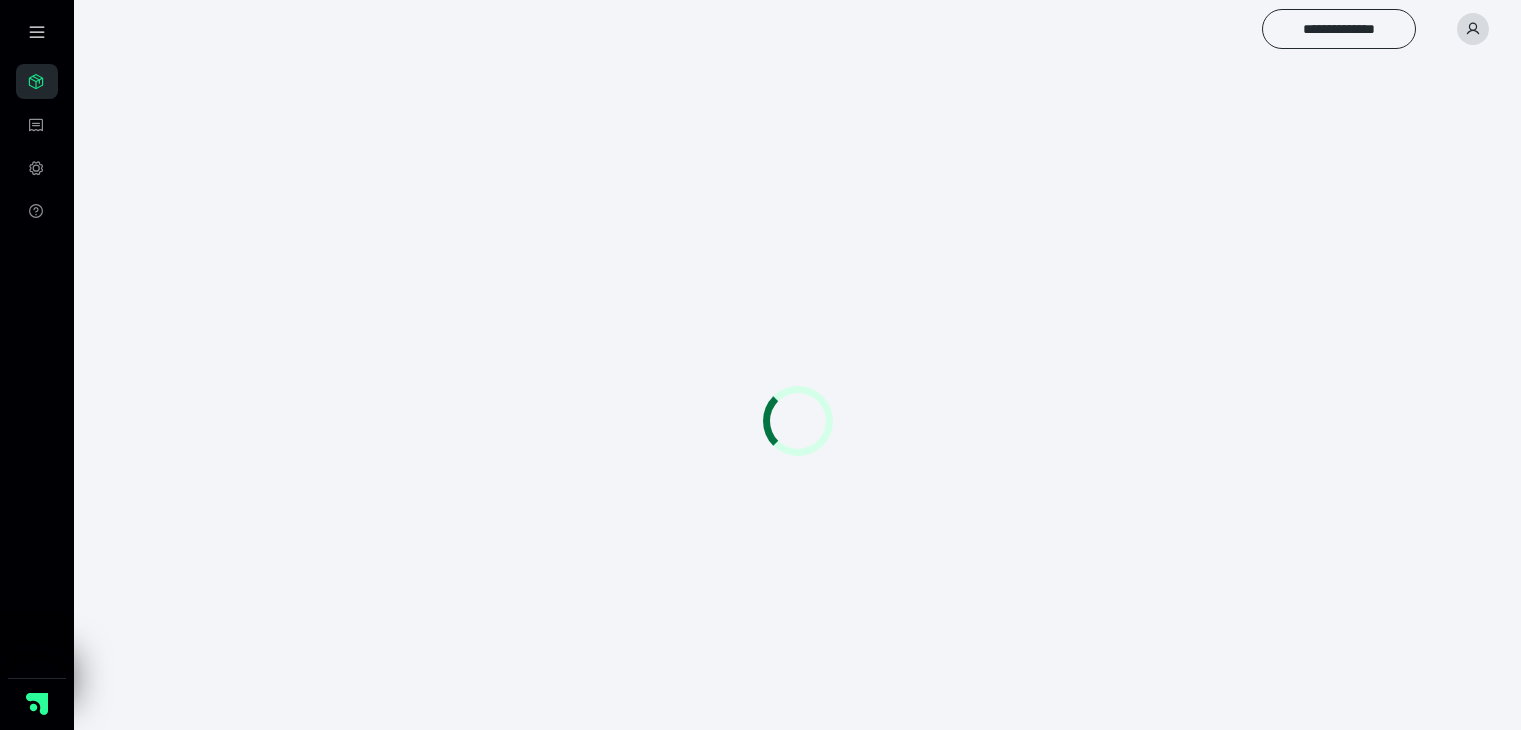 scroll, scrollTop: 0, scrollLeft: 0, axis: both 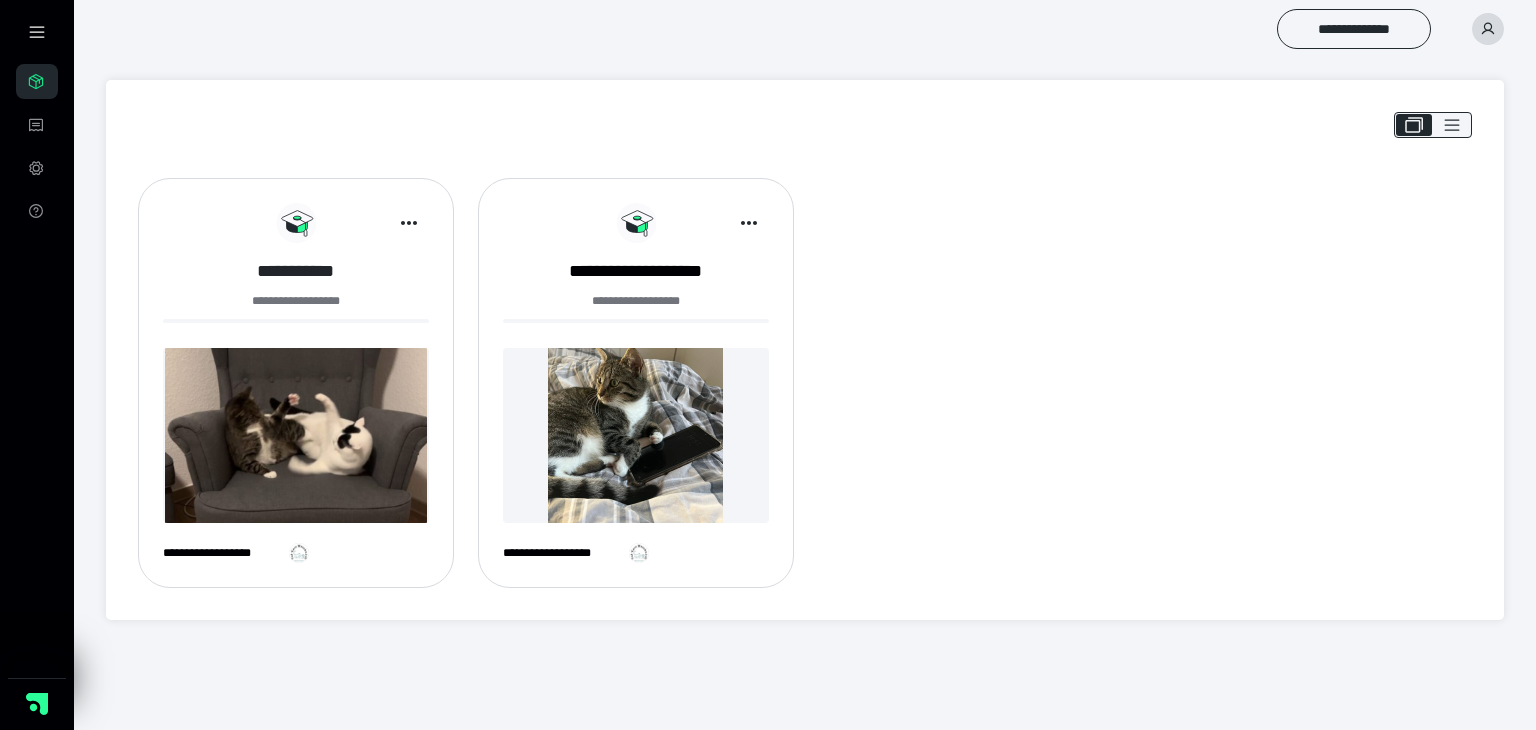 click on "**********" at bounding box center [296, 271] 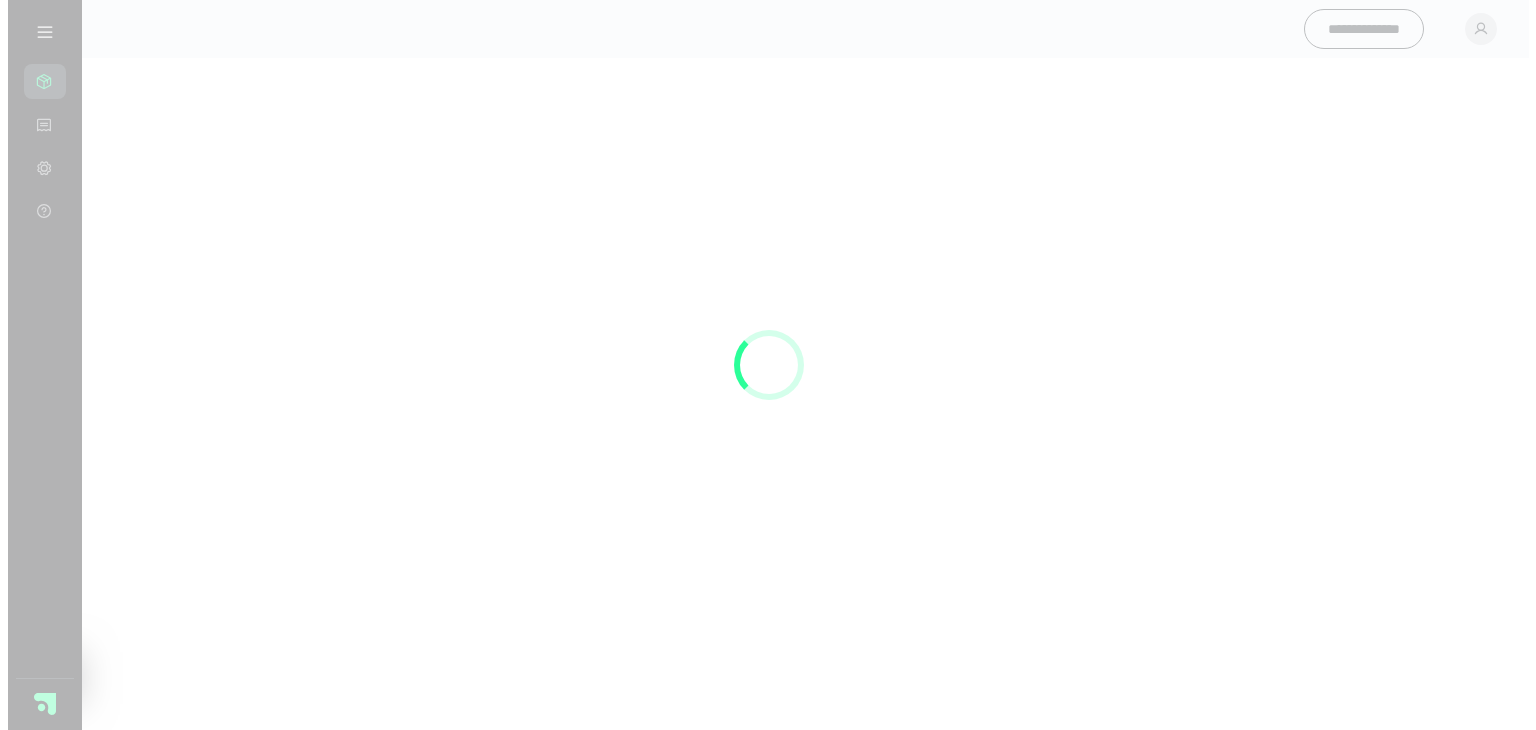 scroll, scrollTop: 0, scrollLeft: 0, axis: both 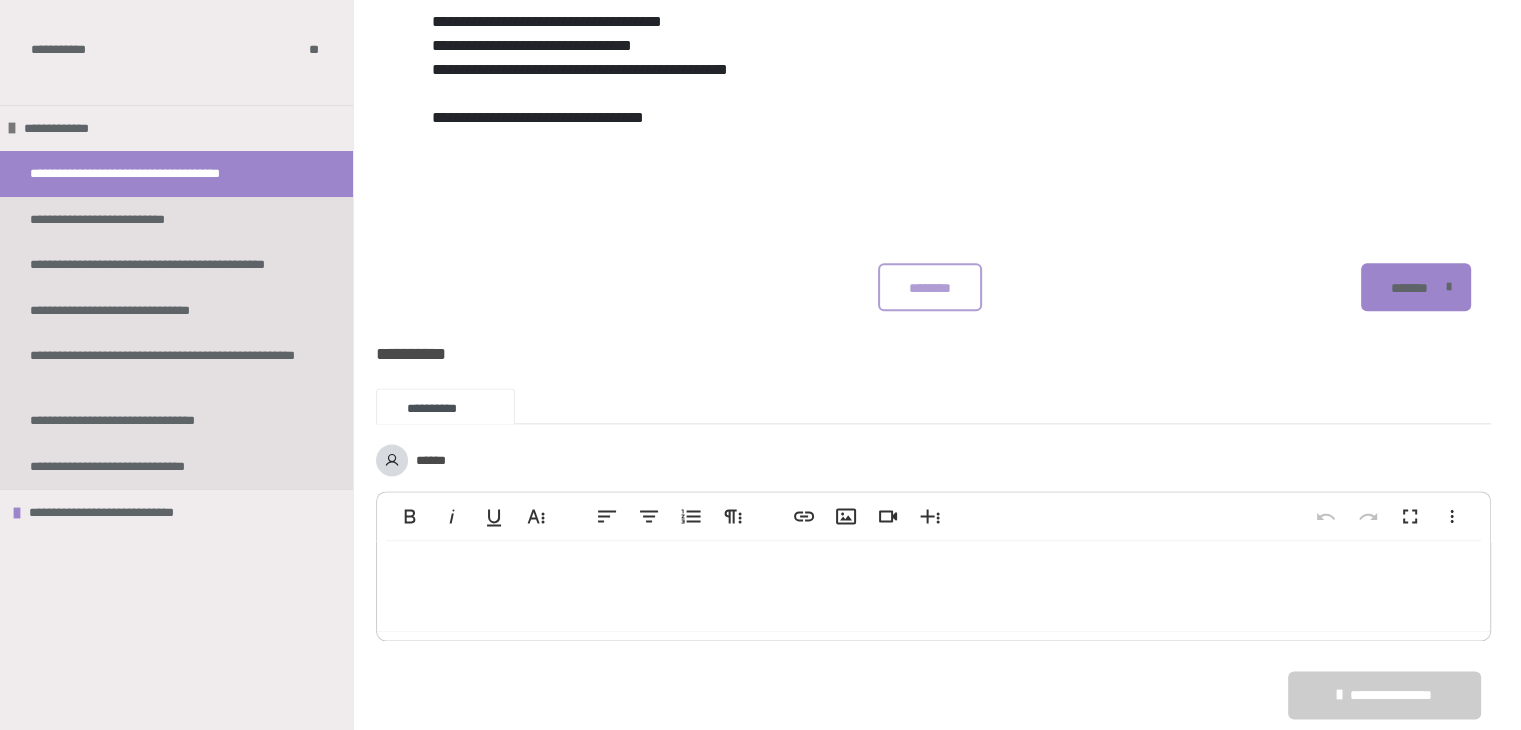 click on "********" at bounding box center (930, 288) 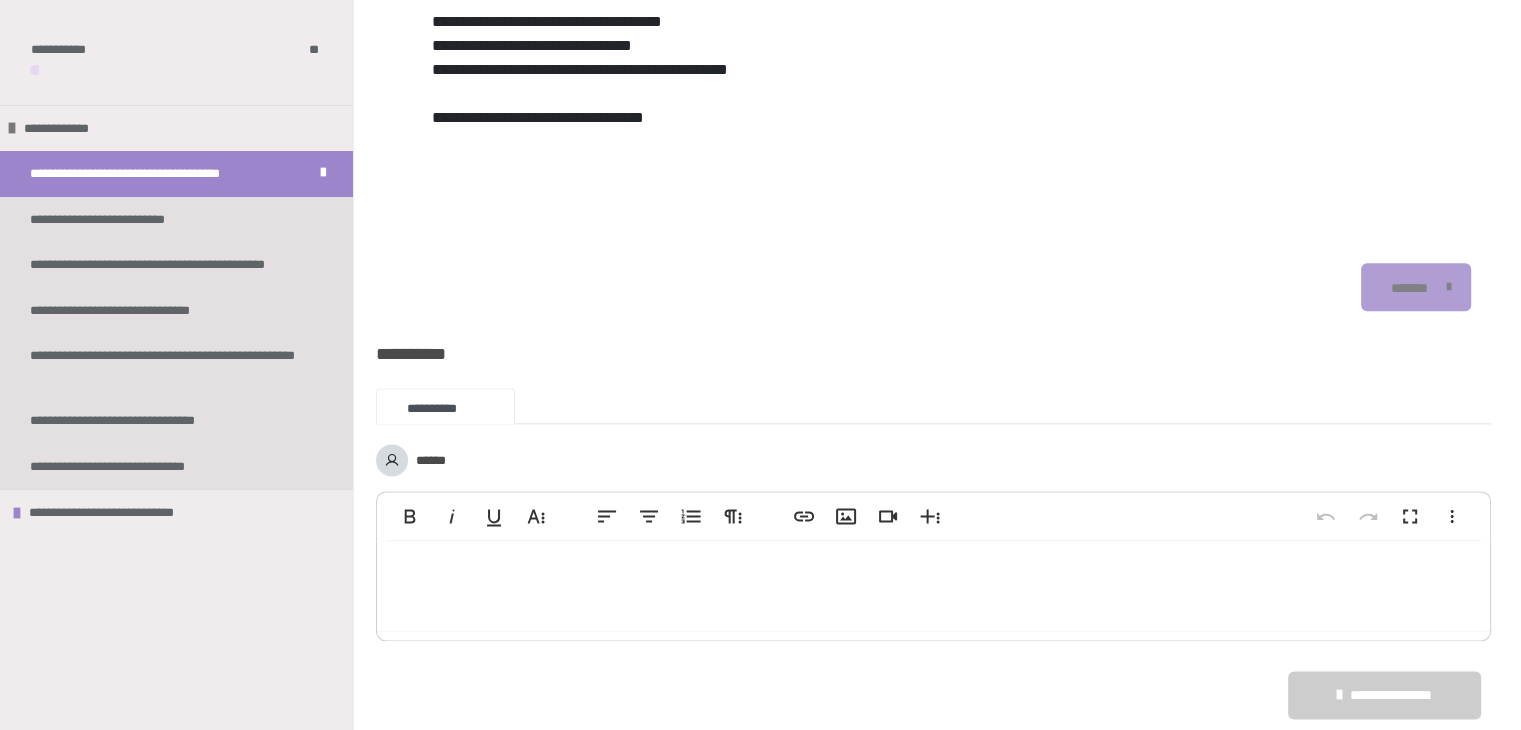 click on "*******" at bounding box center [1416, 287] 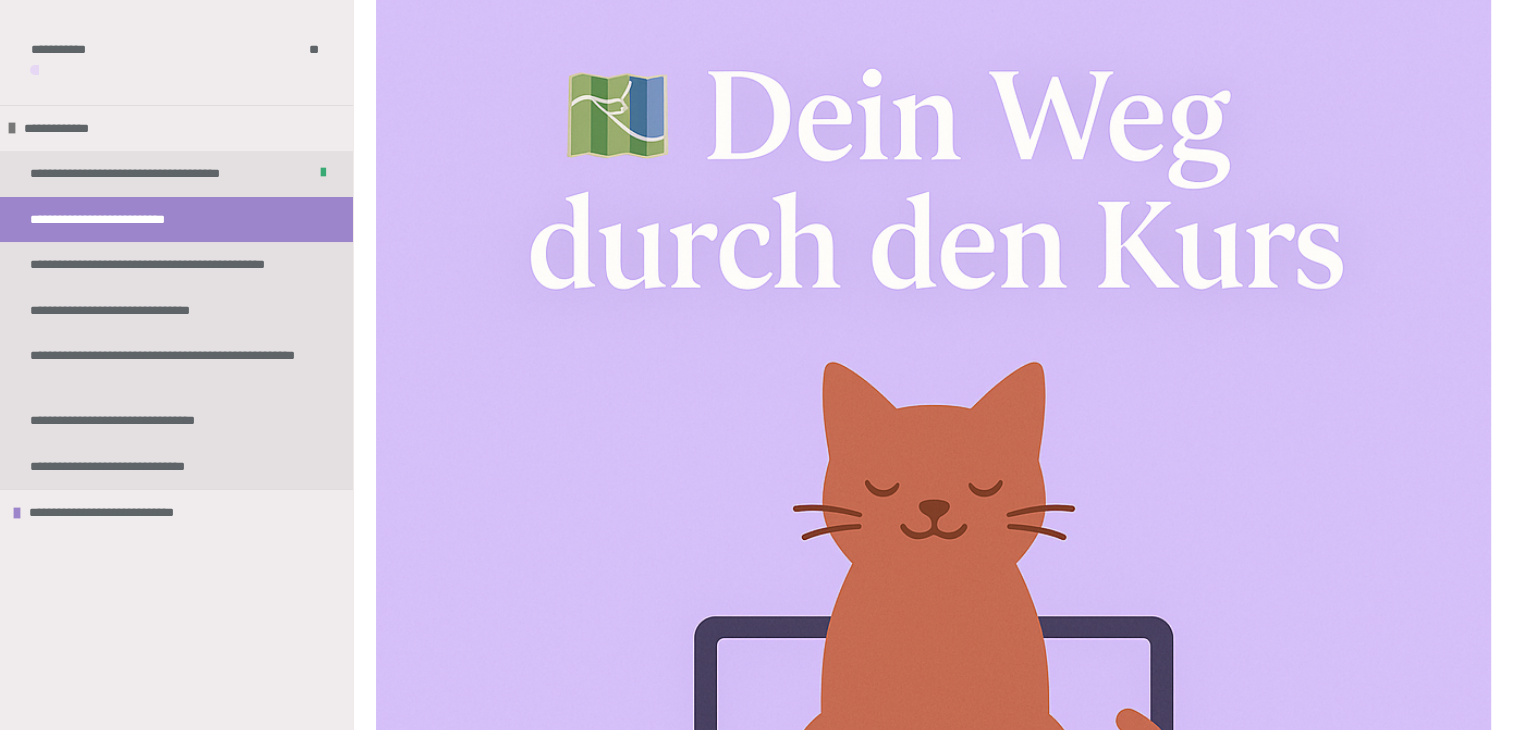 scroll, scrollTop: 114, scrollLeft: 0, axis: vertical 